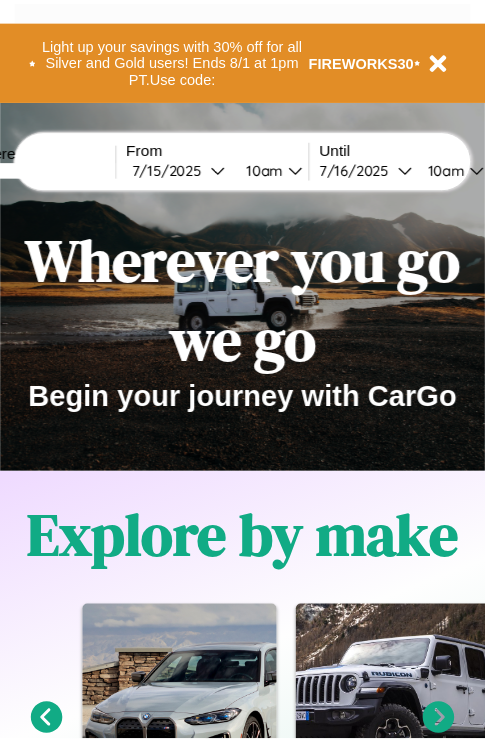 scroll, scrollTop: 0, scrollLeft: 0, axis: both 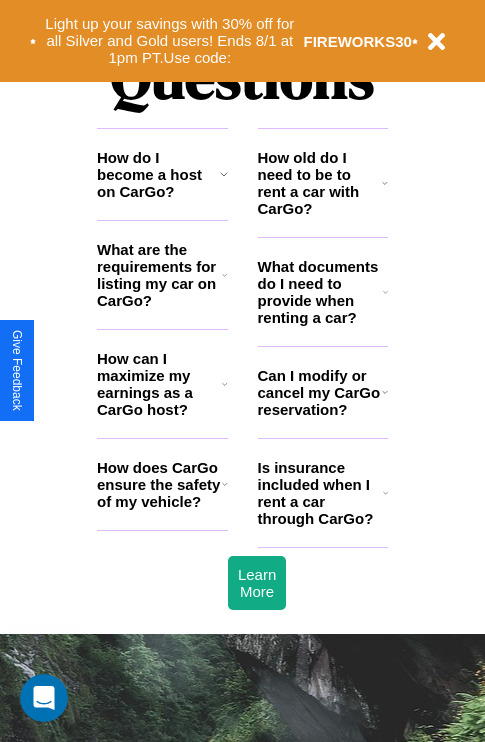 click on "Can I modify or cancel my CarGo reservation?" at bounding box center (320, 392) 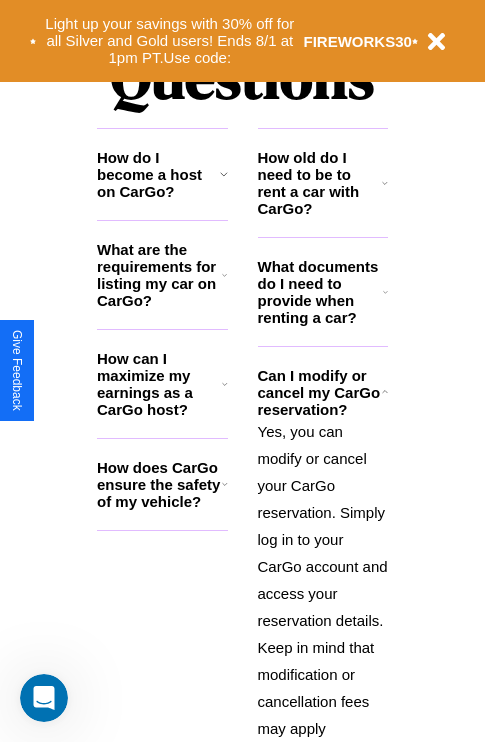 click on "What are the requirements for listing my car on CarGo?" at bounding box center [159, 275] 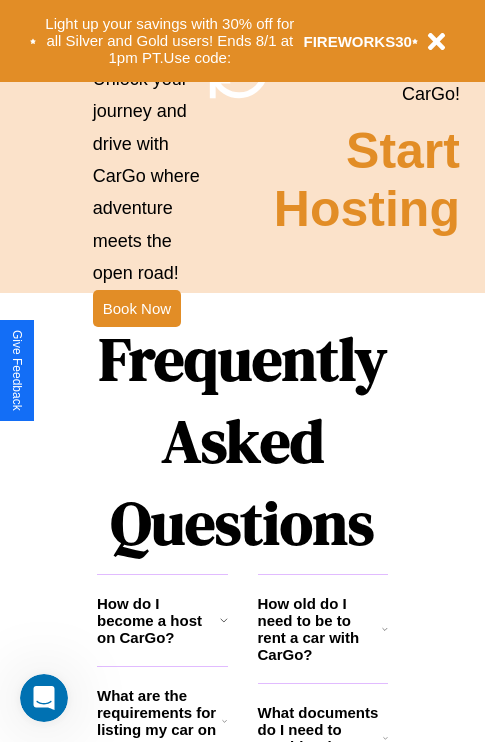 scroll, scrollTop: 1947, scrollLeft: 0, axis: vertical 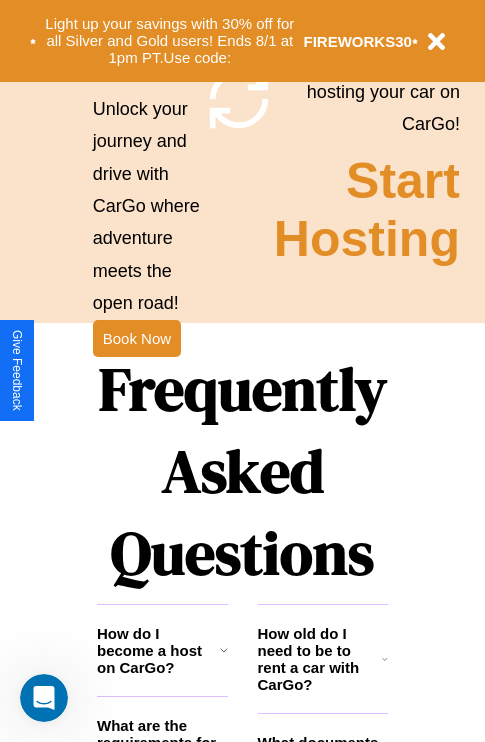 click on "Frequently Asked Questions" at bounding box center [242, 471] 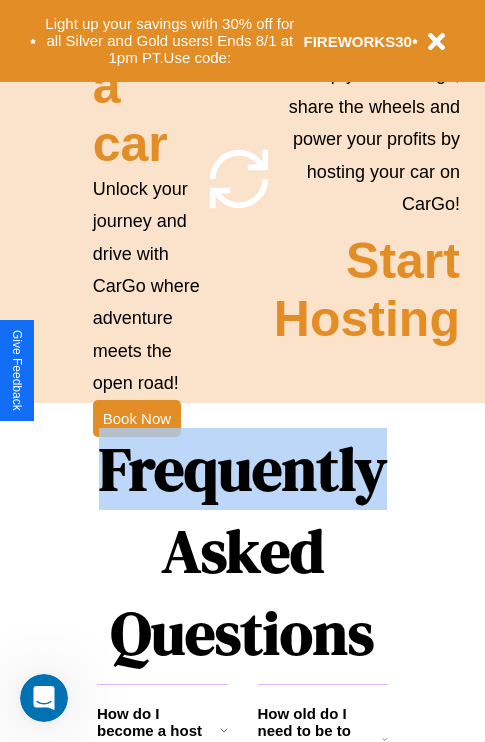 scroll, scrollTop: 0, scrollLeft: 0, axis: both 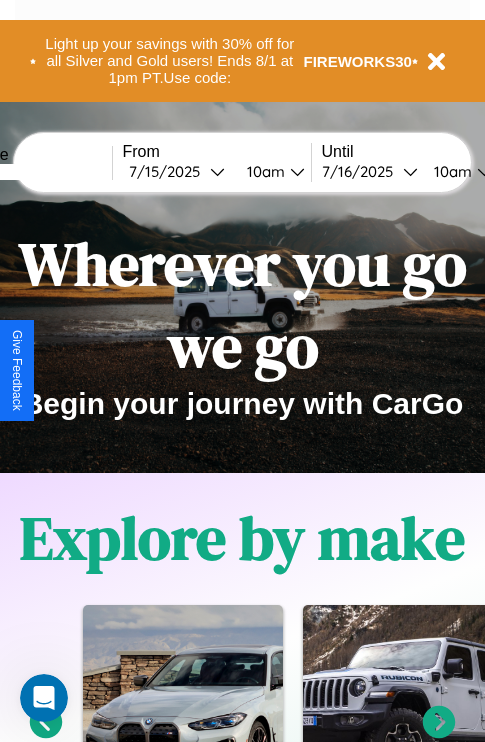 click at bounding box center [37, 172] 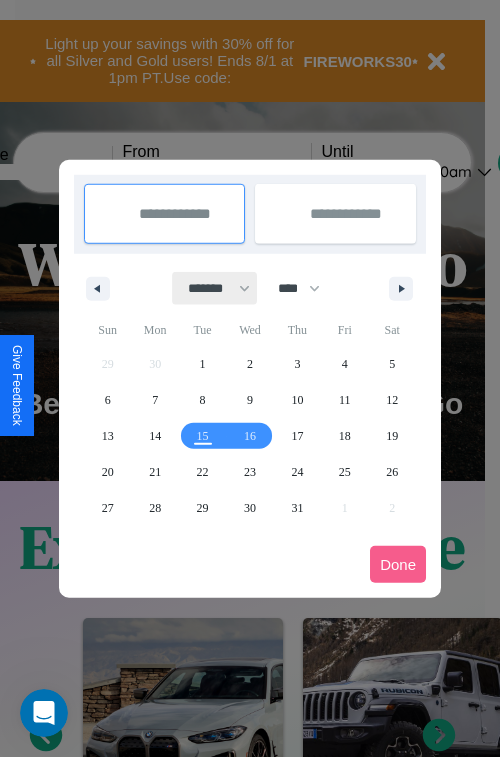click on "******* ******** ***** ***** *** **** **** ****** ********* ******* ******** ********" at bounding box center (215, 288) 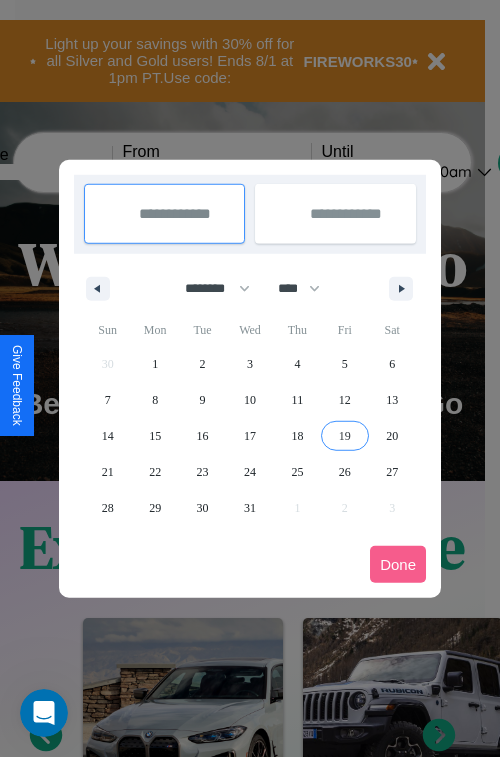click on "19" at bounding box center (345, 436) 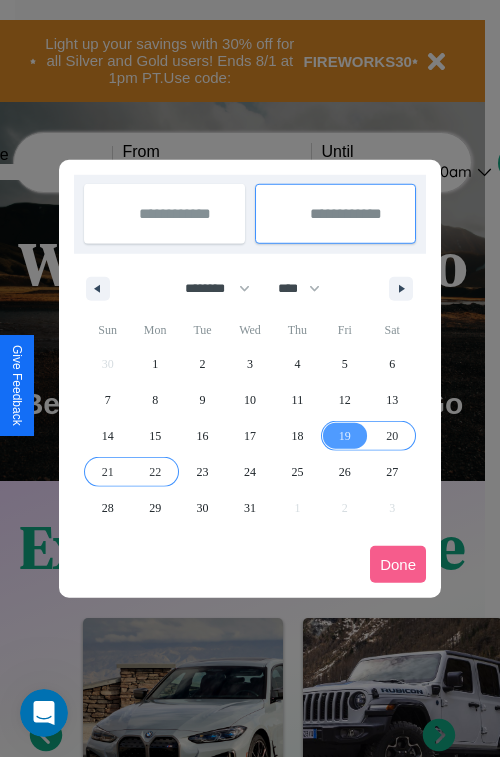 click on "22" at bounding box center (155, 472) 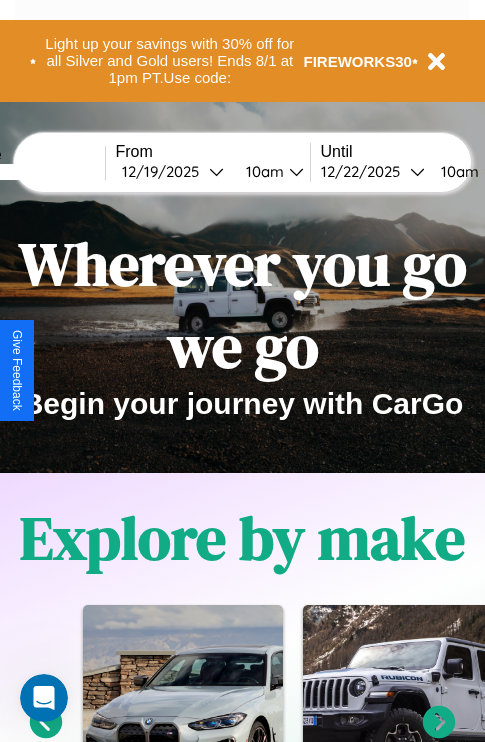 scroll, scrollTop: 0, scrollLeft: 81, axis: horizontal 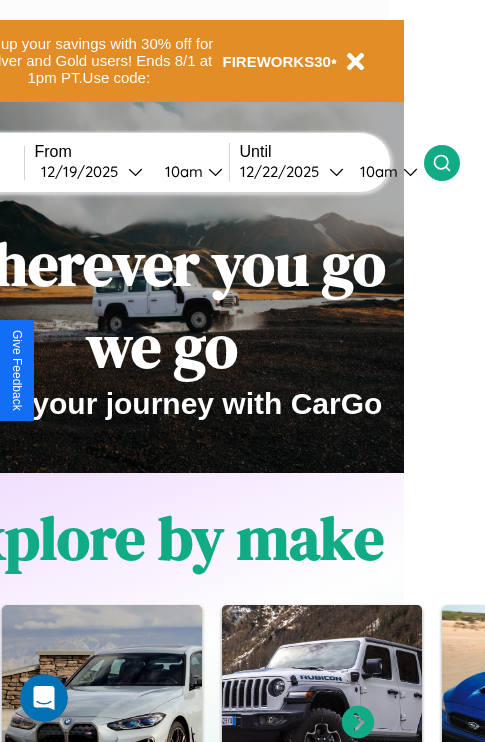 click 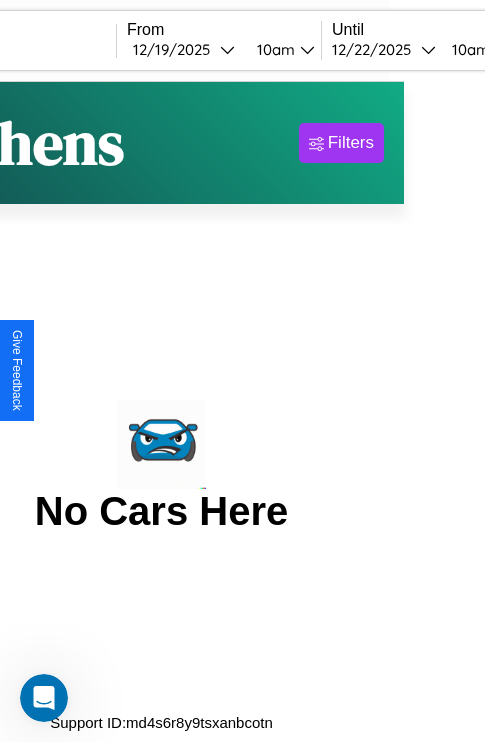 scroll, scrollTop: 0, scrollLeft: 0, axis: both 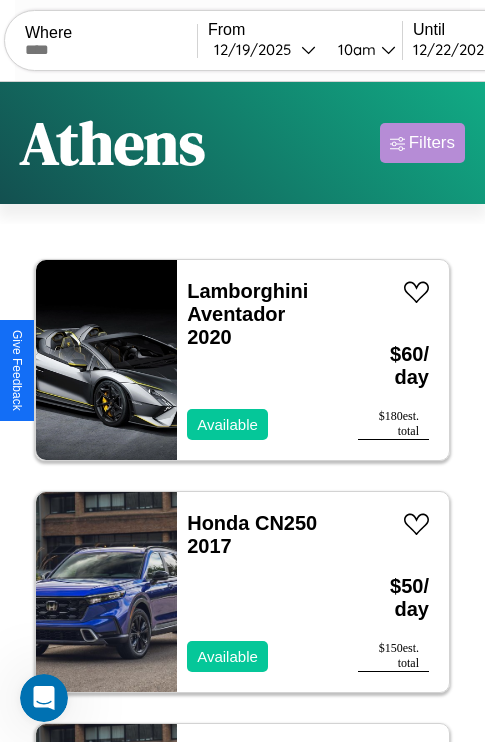 click on "Filters" at bounding box center [432, 143] 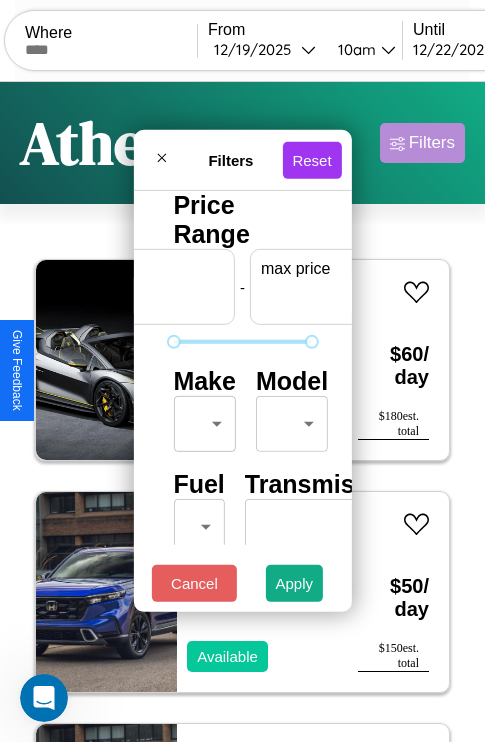 scroll, scrollTop: 0, scrollLeft: 124, axis: horizontal 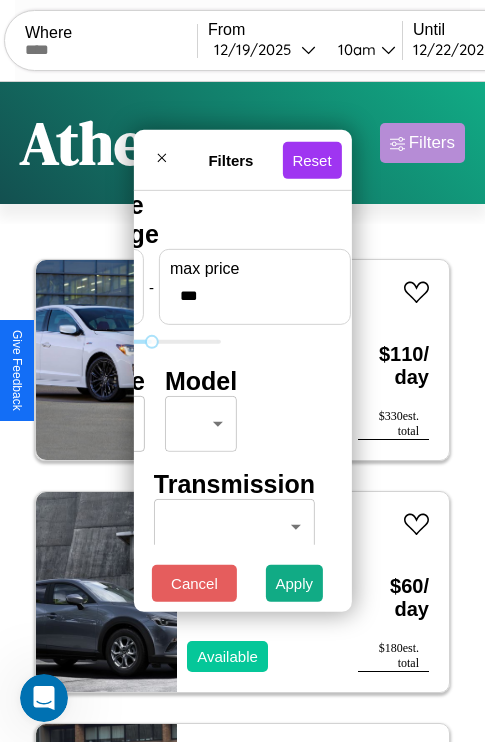type on "***" 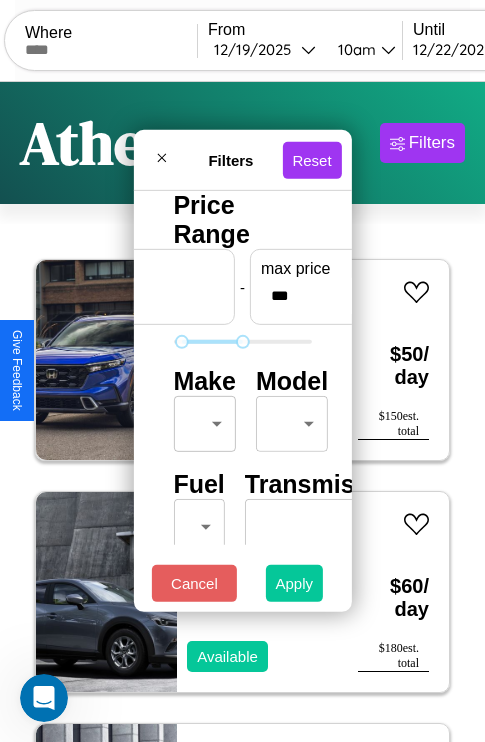 type on "**" 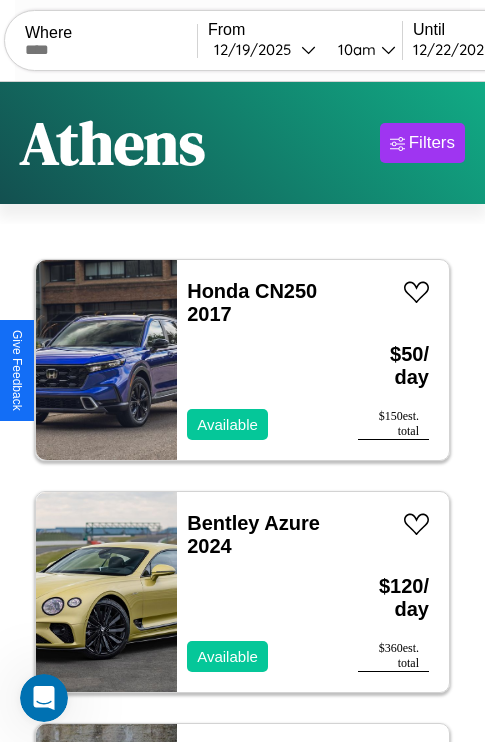 scroll, scrollTop: 95, scrollLeft: 0, axis: vertical 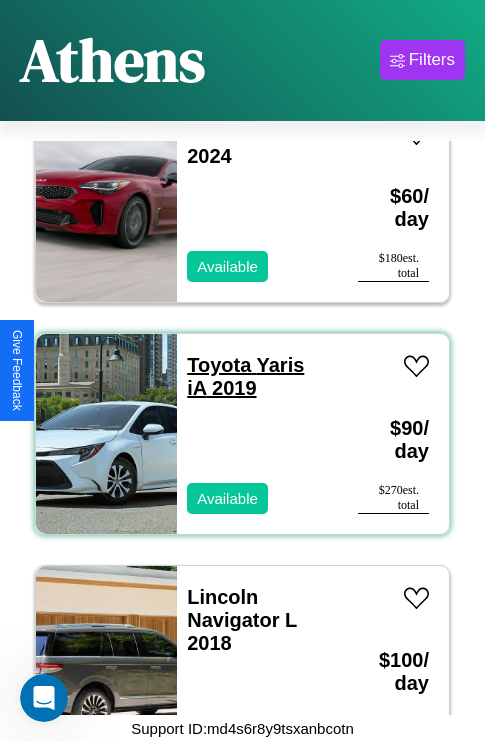 click on "Toyota   Yaris iA   2019" at bounding box center (245, 376) 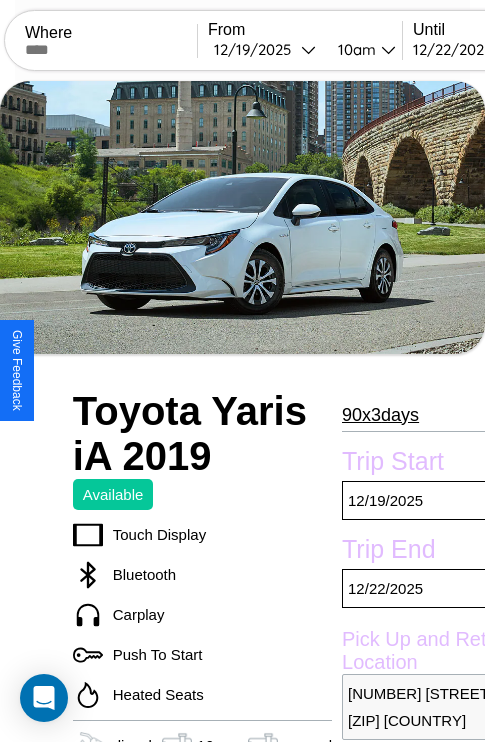 scroll, scrollTop: 619, scrollLeft: 52, axis: both 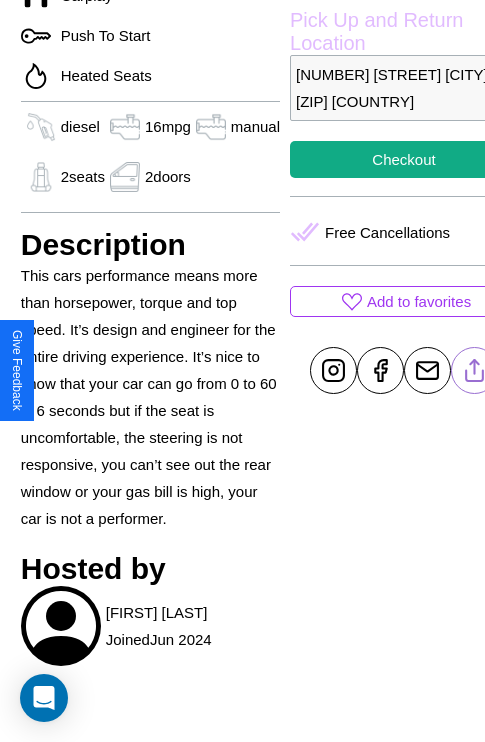 click 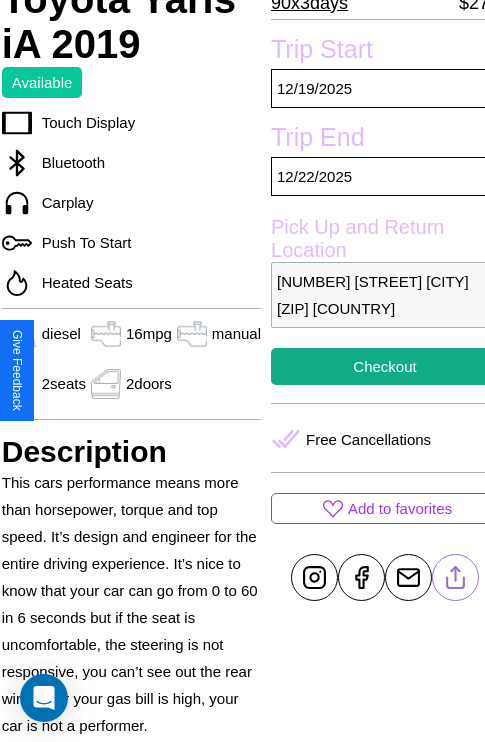 scroll, scrollTop: 408, scrollLeft: 72, axis: both 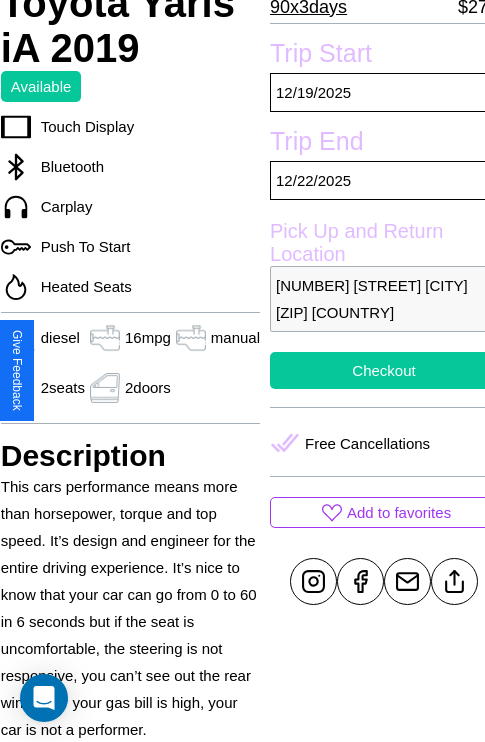 click on "Checkout" at bounding box center [384, 370] 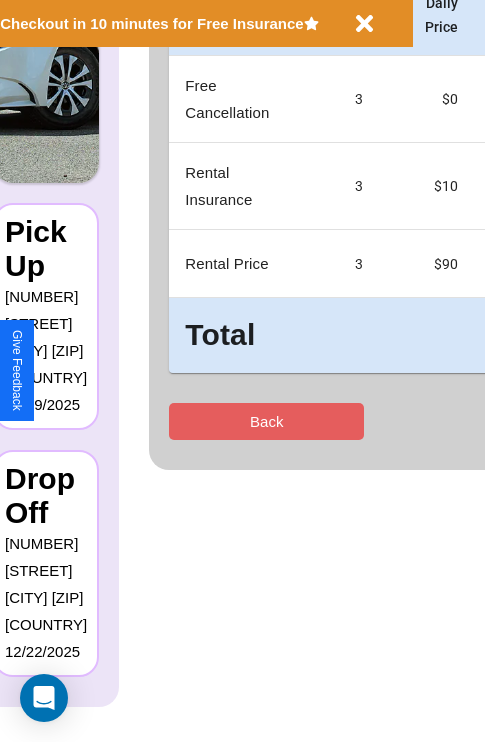 scroll, scrollTop: 0, scrollLeft: 0, axis: both 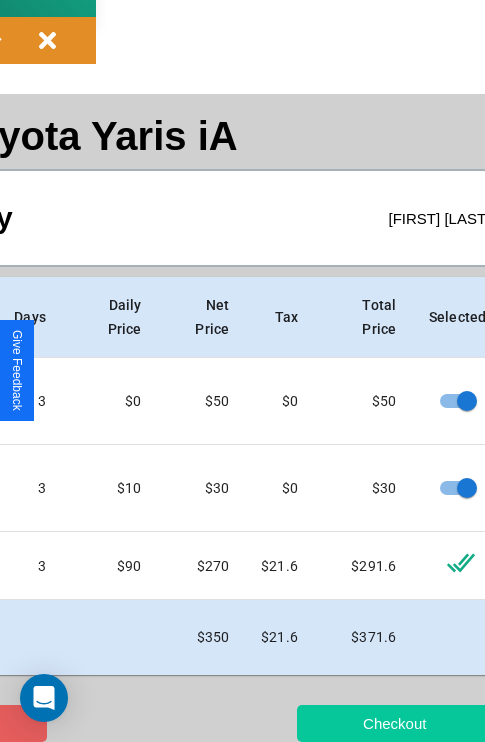 click on "Checkout" at bounding box center (394, 723) 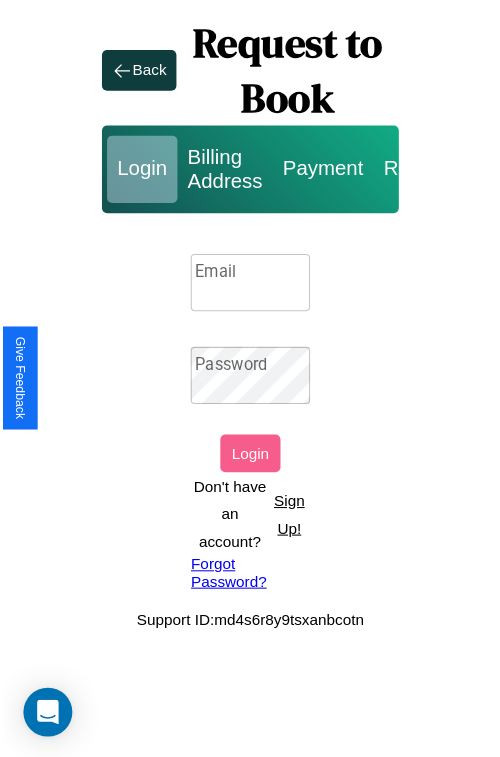 scroll, scrollTop: 0, scrollLeft: 0, axis: both 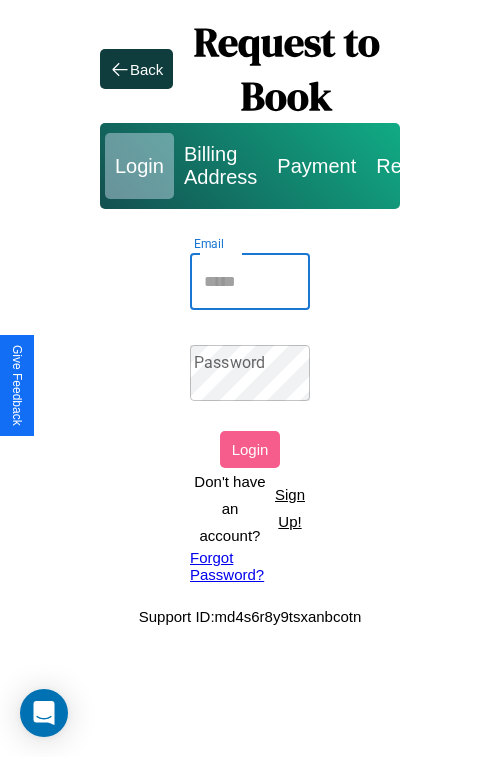click on "Email" at bounding box center (250, 282) 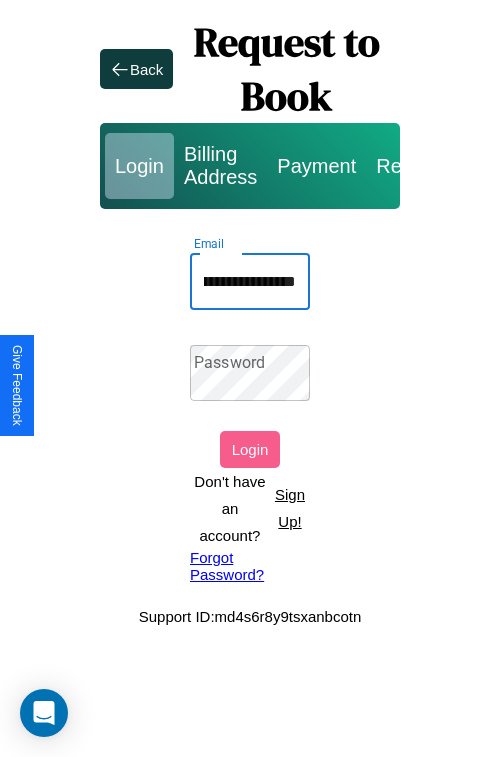 scroll, scrollTop: 0, scrollLeft: 99, axis: horizontal 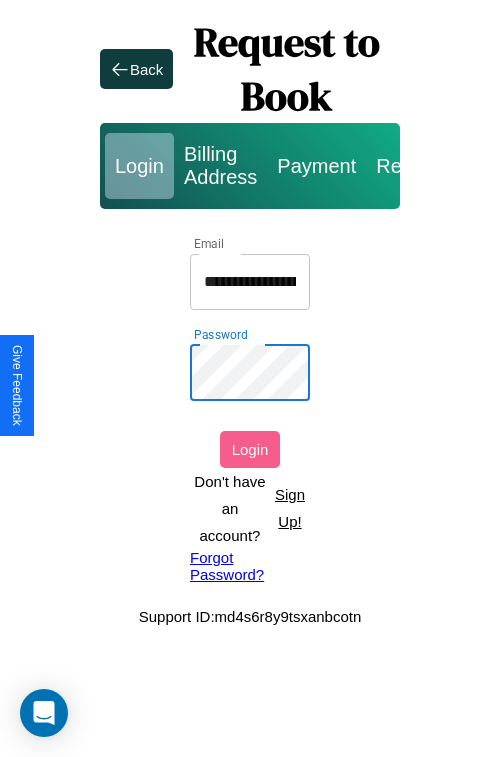 click on "Login" at bounding box center [250, 449] 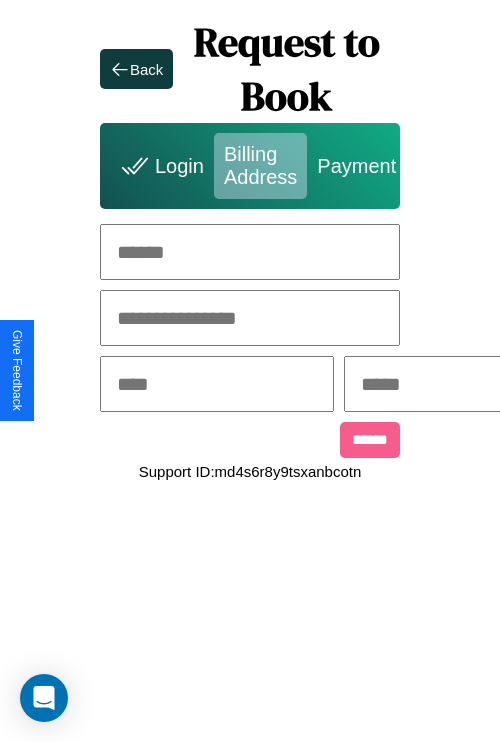 click at bounding box center [250, 252] 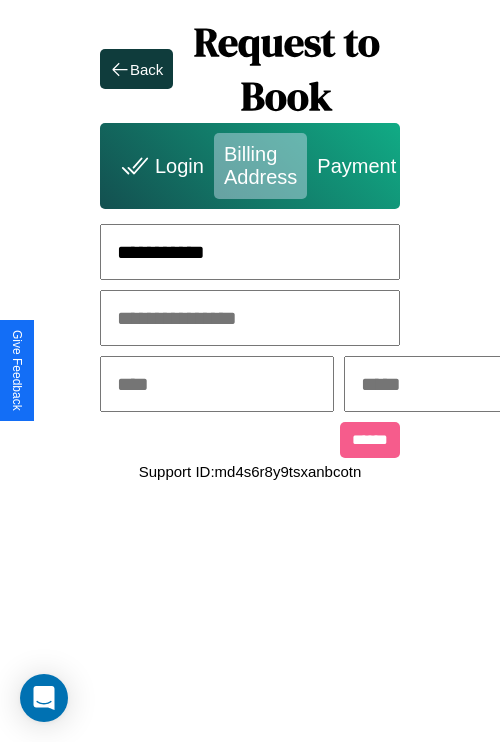type on "**********" 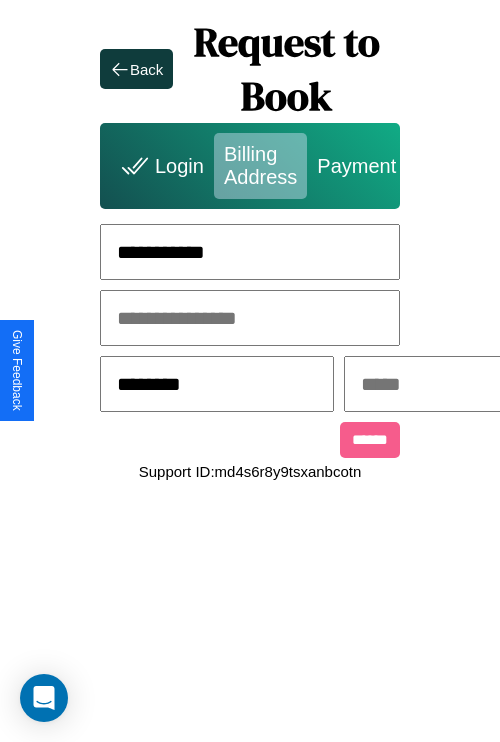 type on "********" 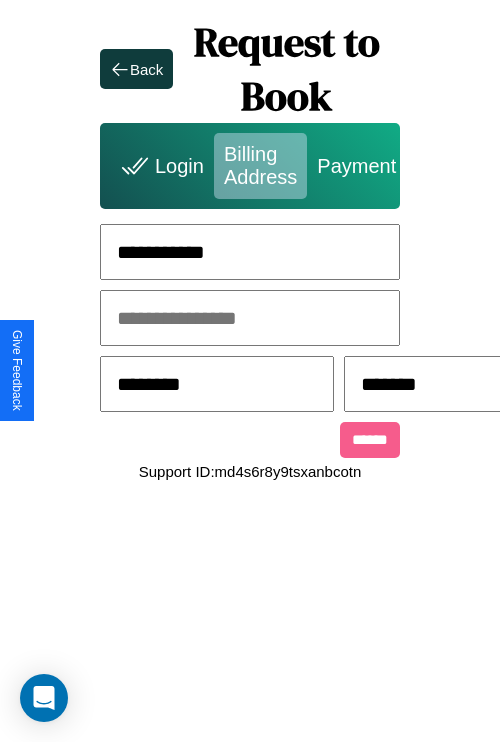 scroll, scrollTop: 0, scrollLeft: 517, axis: horizontal 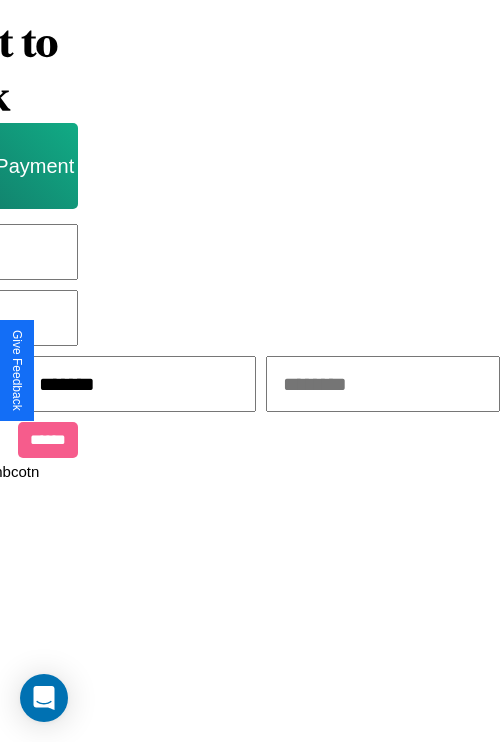 type on "*******" 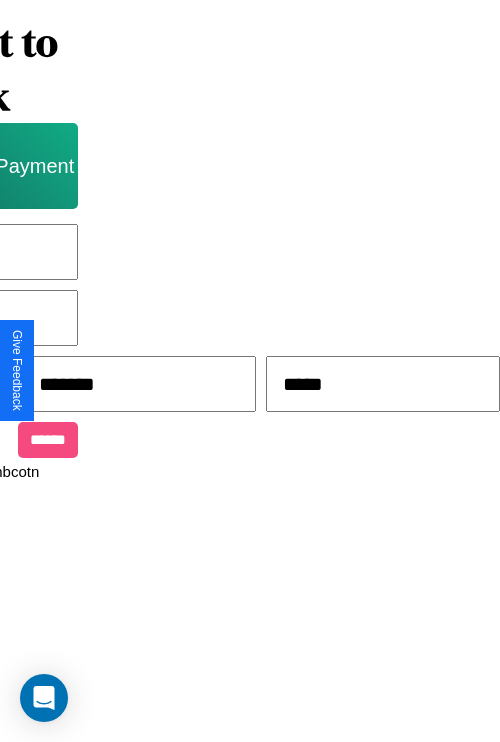type on "*****" 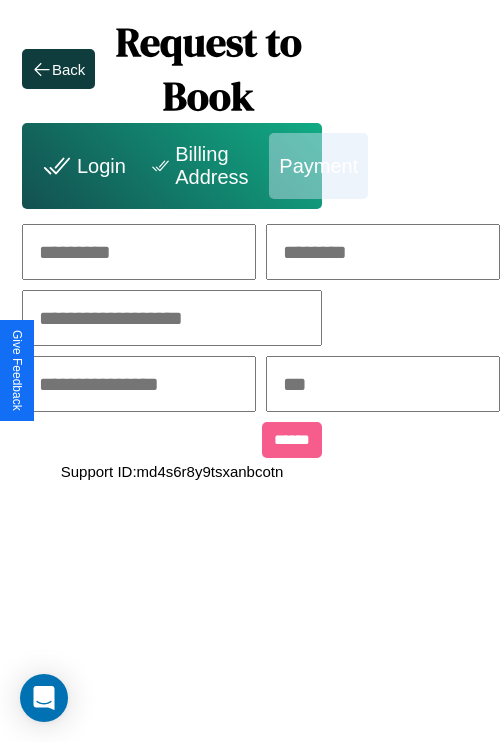 scroll, scrollTop: 0, scrollLeft: 208, axis: horizontal 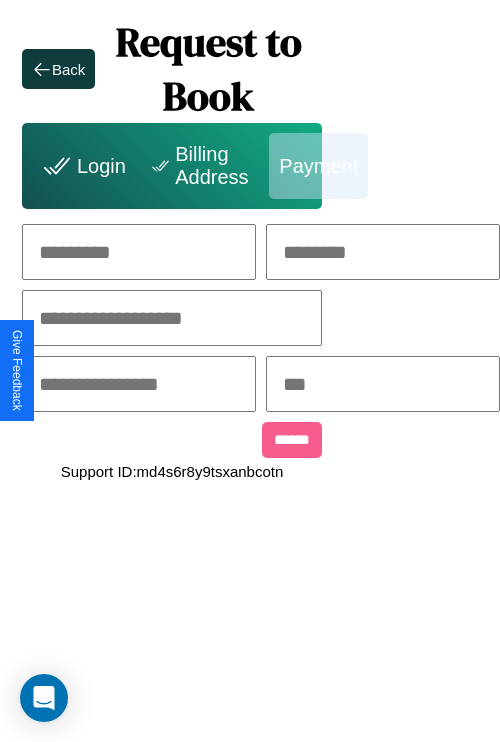 click at bounding box center (139, 252) 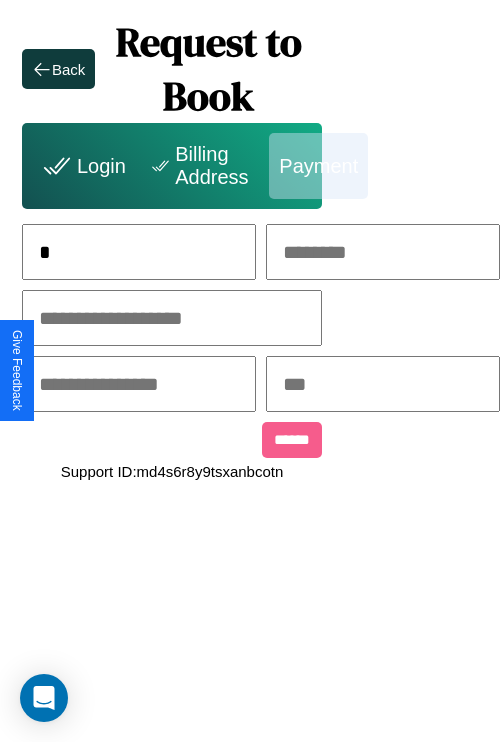 scroll, scrollTop: 0, scrollLeft: 128, axis: horizontal 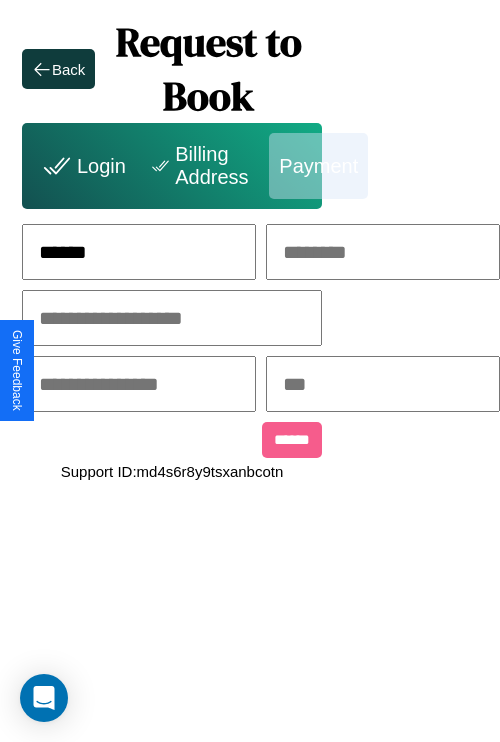 type on "******" 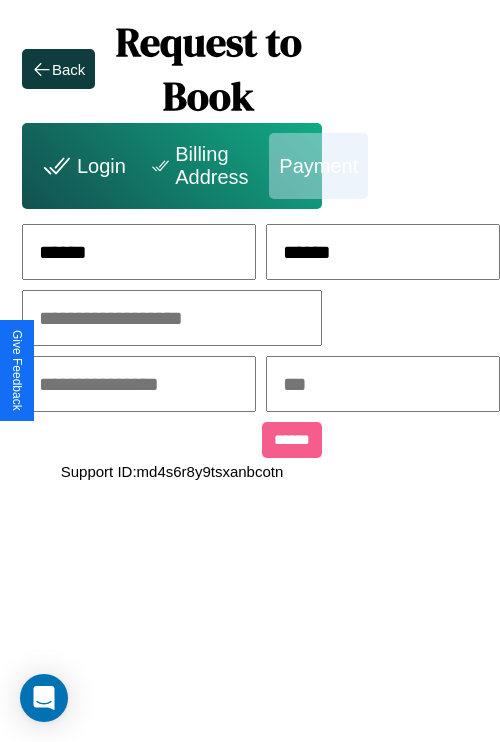 type on "******" 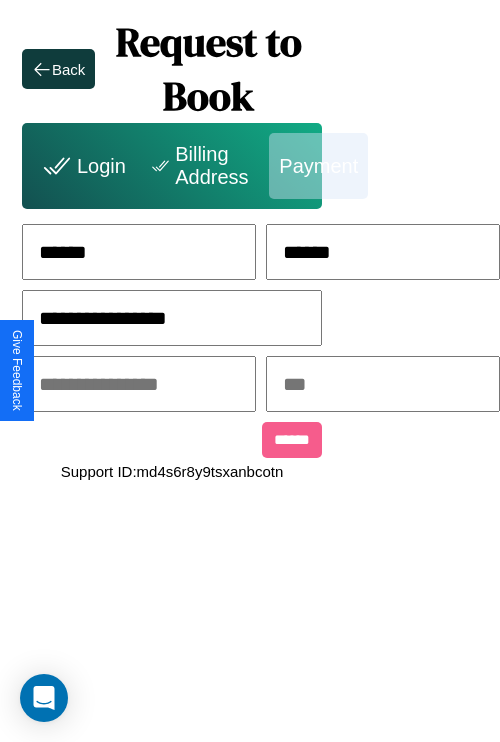 type on "**********" 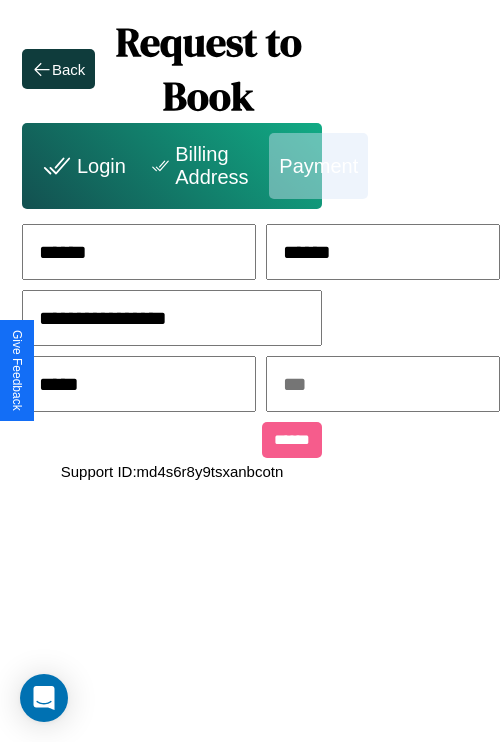 click at bounding box center [383, 384] 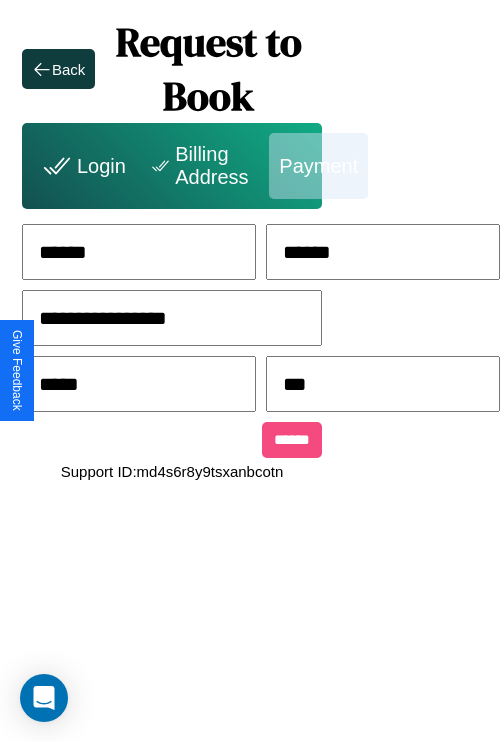 type on "***" 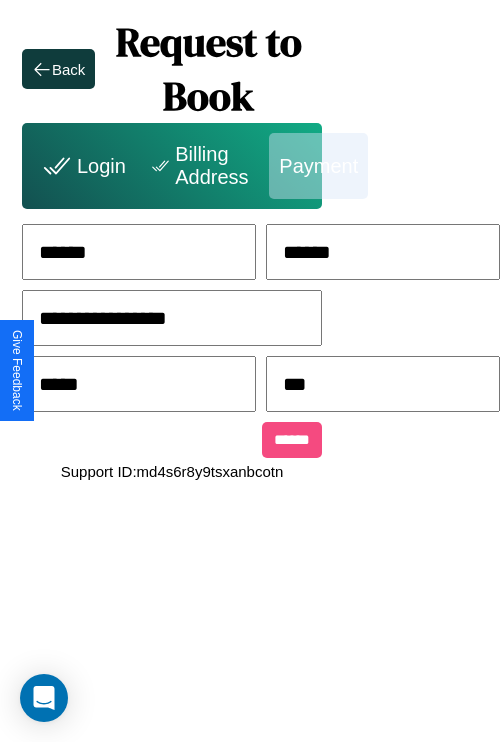 click on "******" at bounding box center [292, 440] 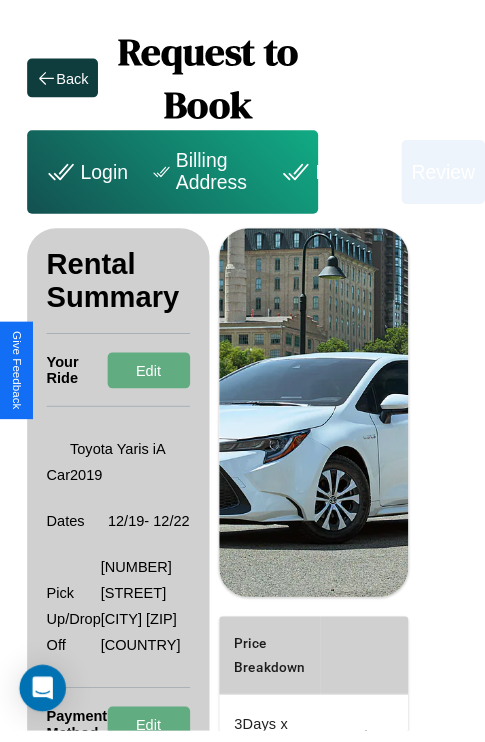 scroll, scrollTop: 0, scrollLeft: 72, axis: horizontal 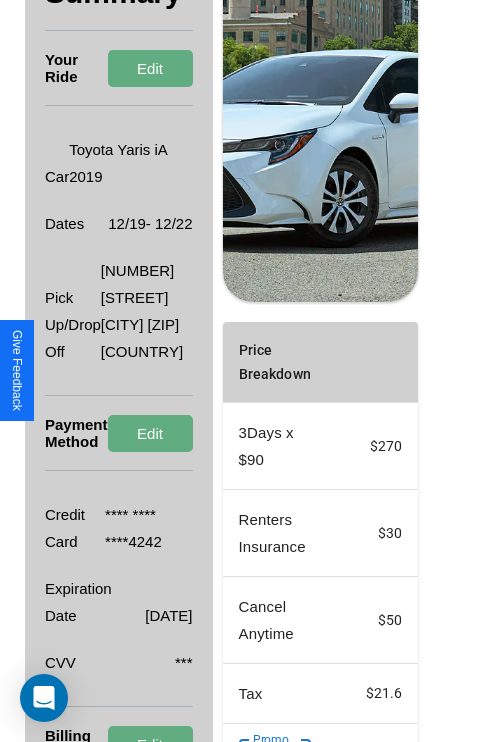 click on "Promo Code" at bounding box center [264, 768] 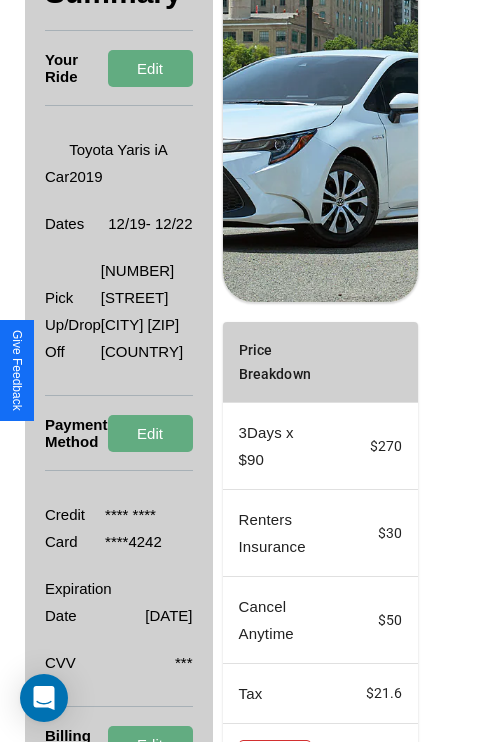 scroll, scrollTop: 455, scrollLeft: 72, axis: both 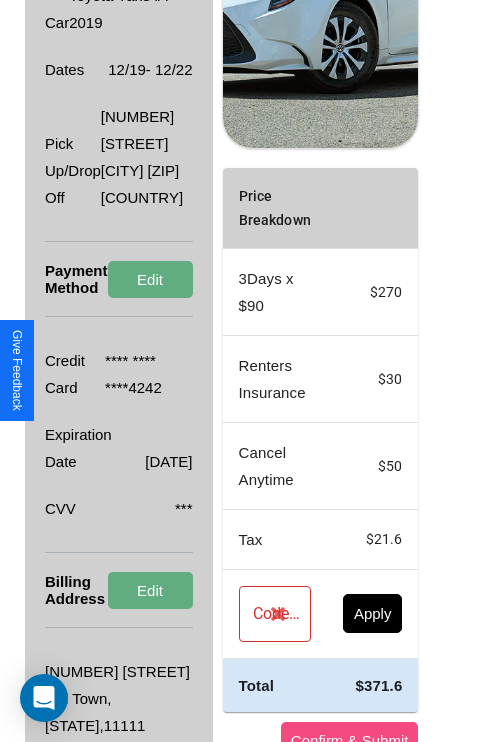 click on "Confirm & Submit" at bounding box center [350, 740] 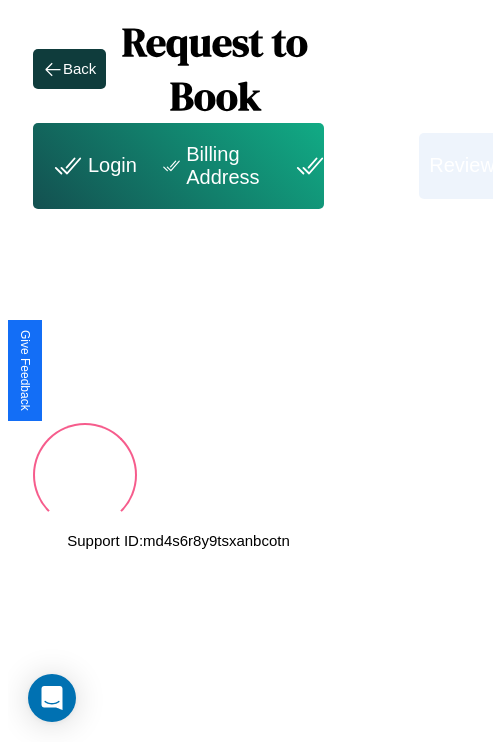 scroll, scrollTop: 0, scrollLeft: 72, axis: horizontal 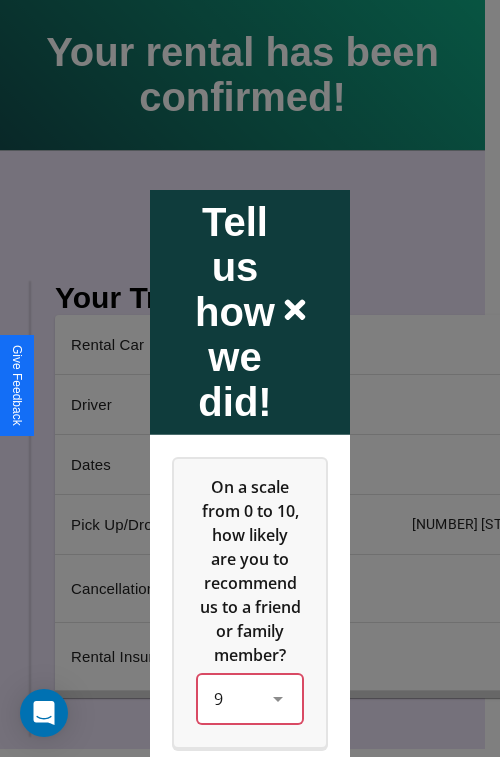 click on "9" at bounding box center (250, 698) 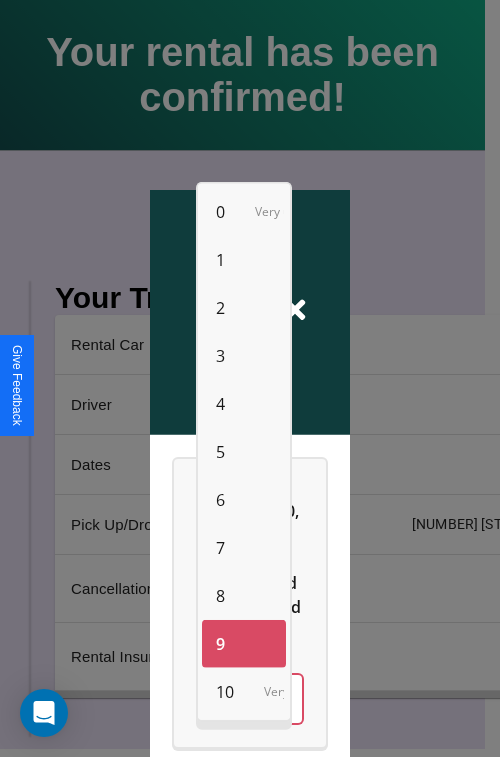click on "2" at bounding box center (220, 308) 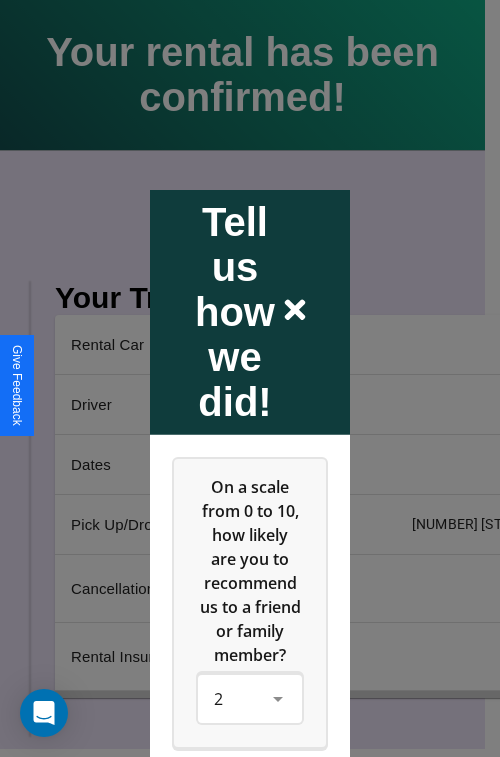 click 